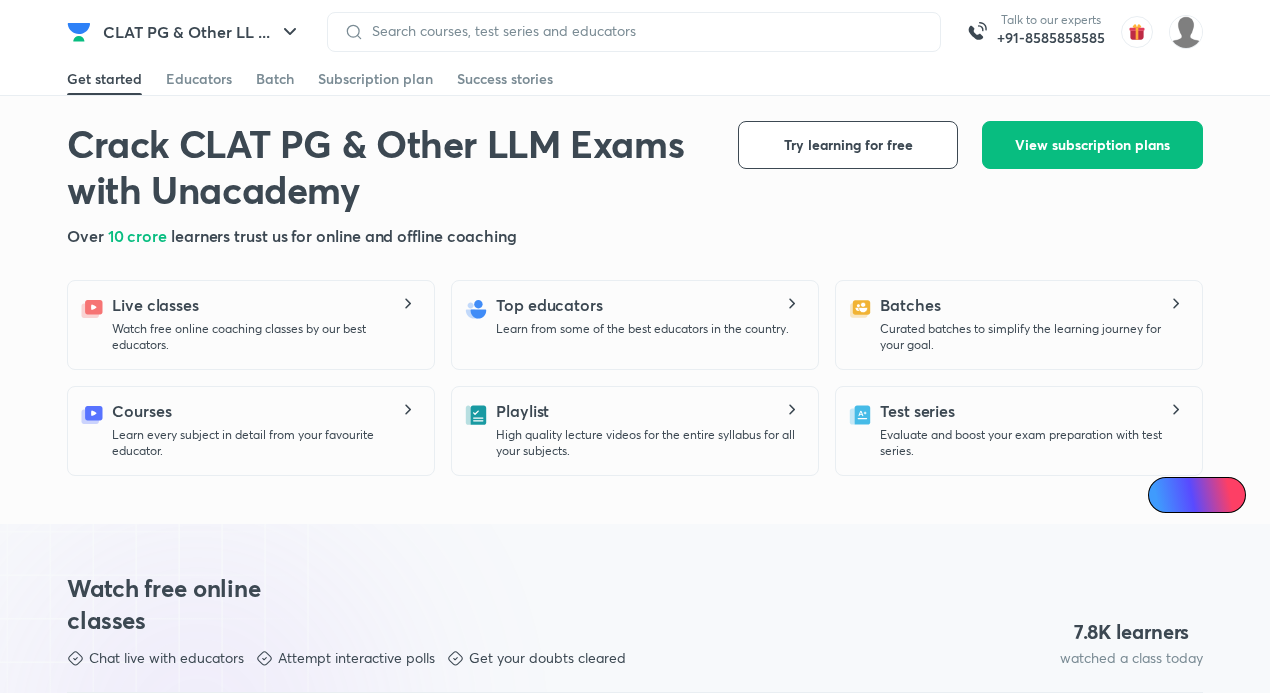 scroll, scrollTop: 0, scrollLeft: 0, axis: both 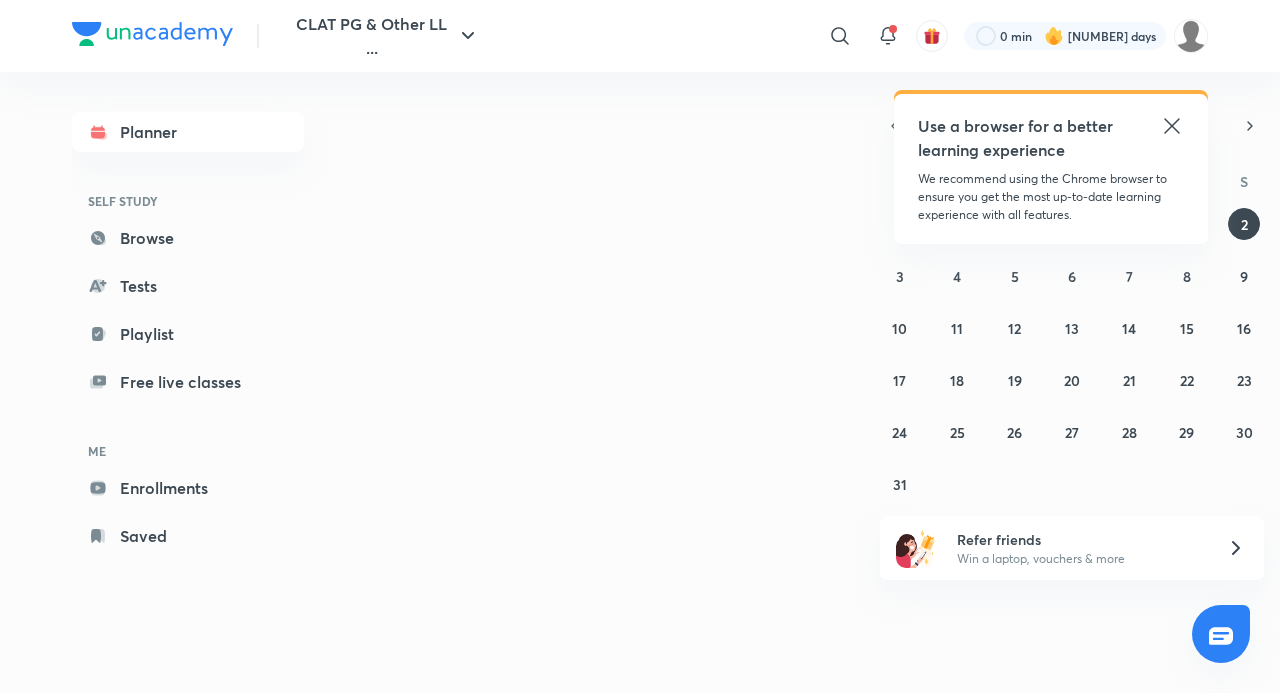 click at bounding box center [1191, 36] 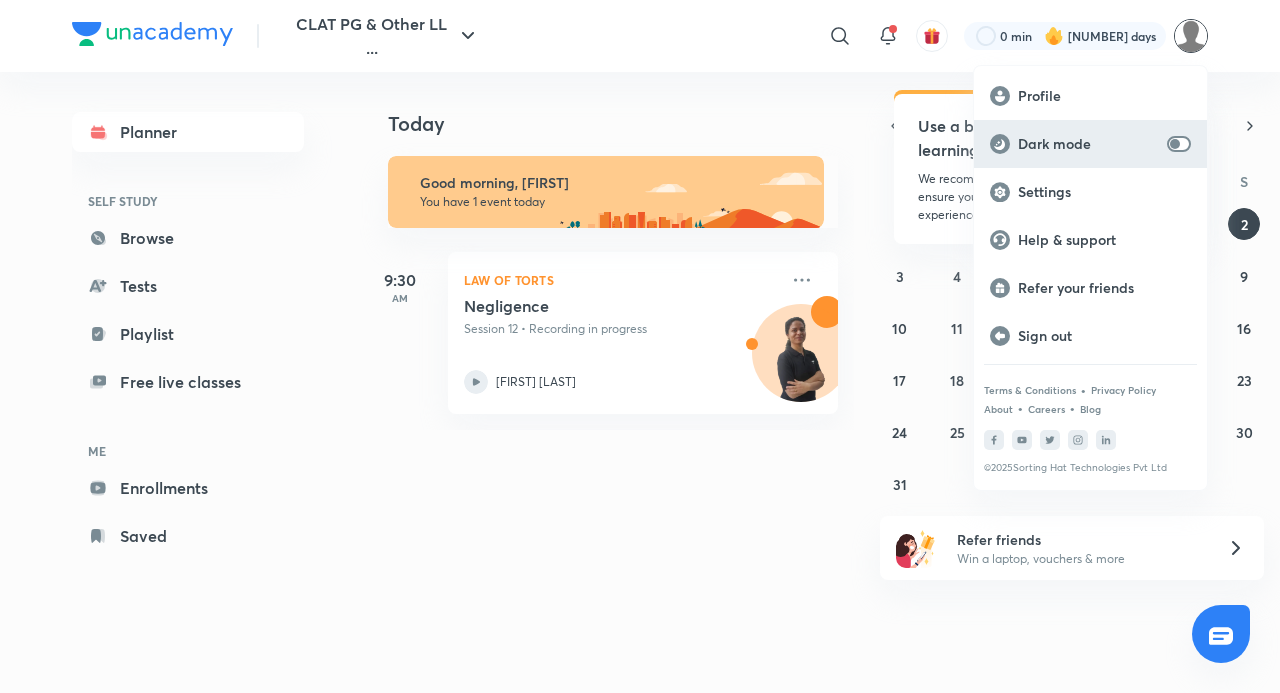 click at bounding box center [1175, 144] 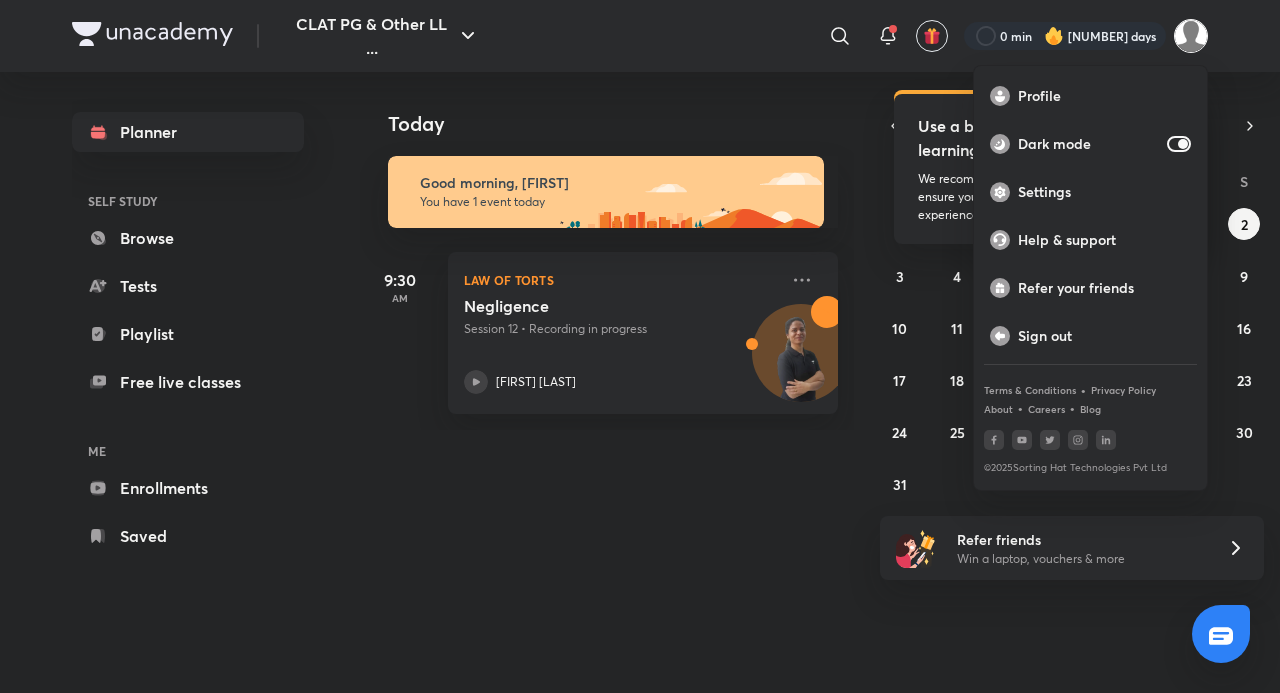 click at bounding box center (640, 346) 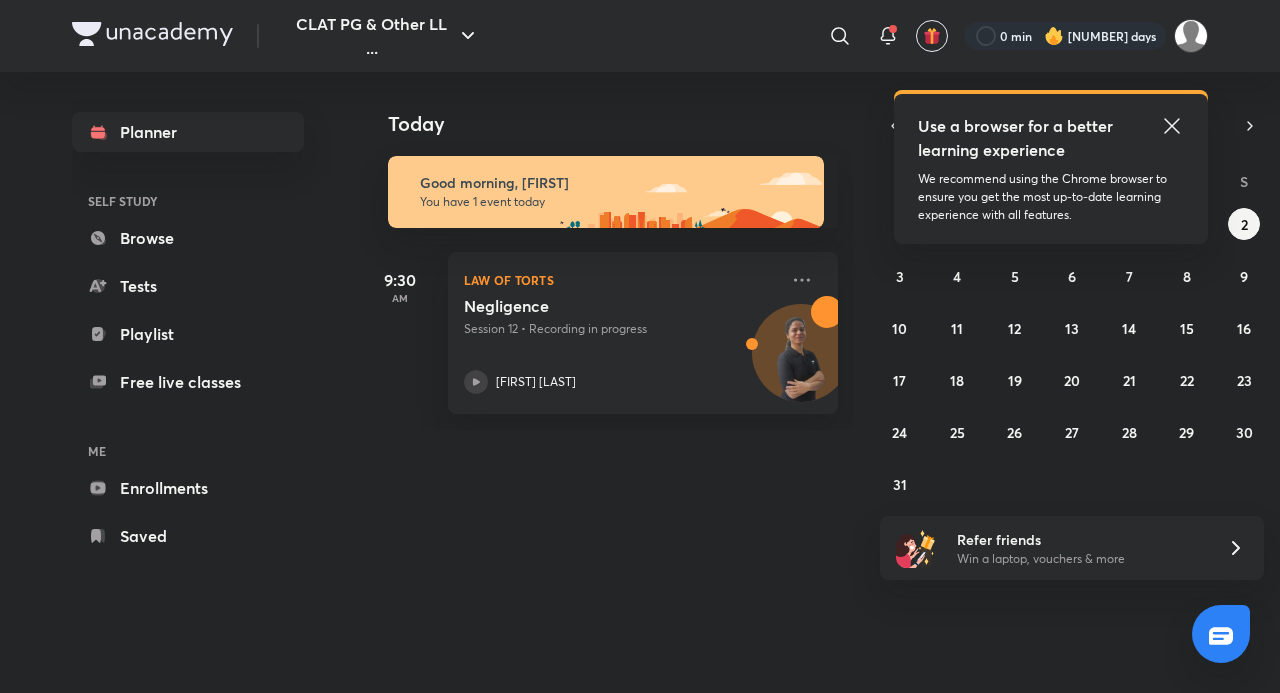 click 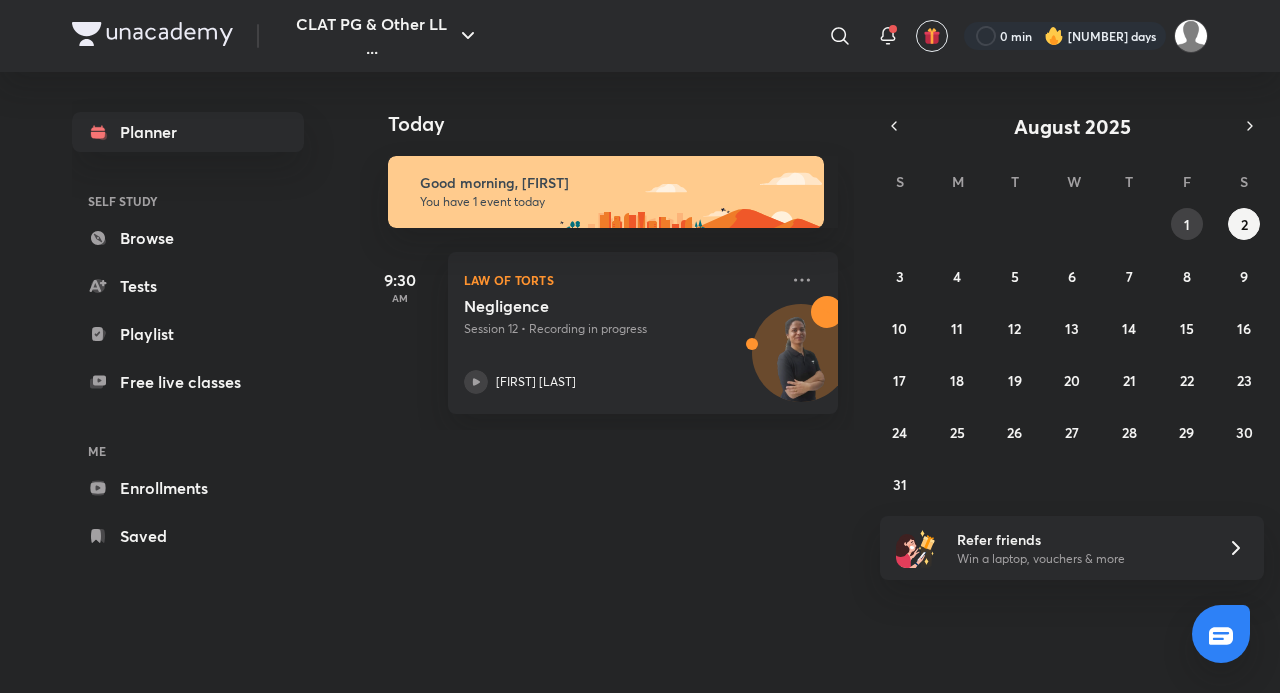 click on "1" at bounding box center (1187, 224) 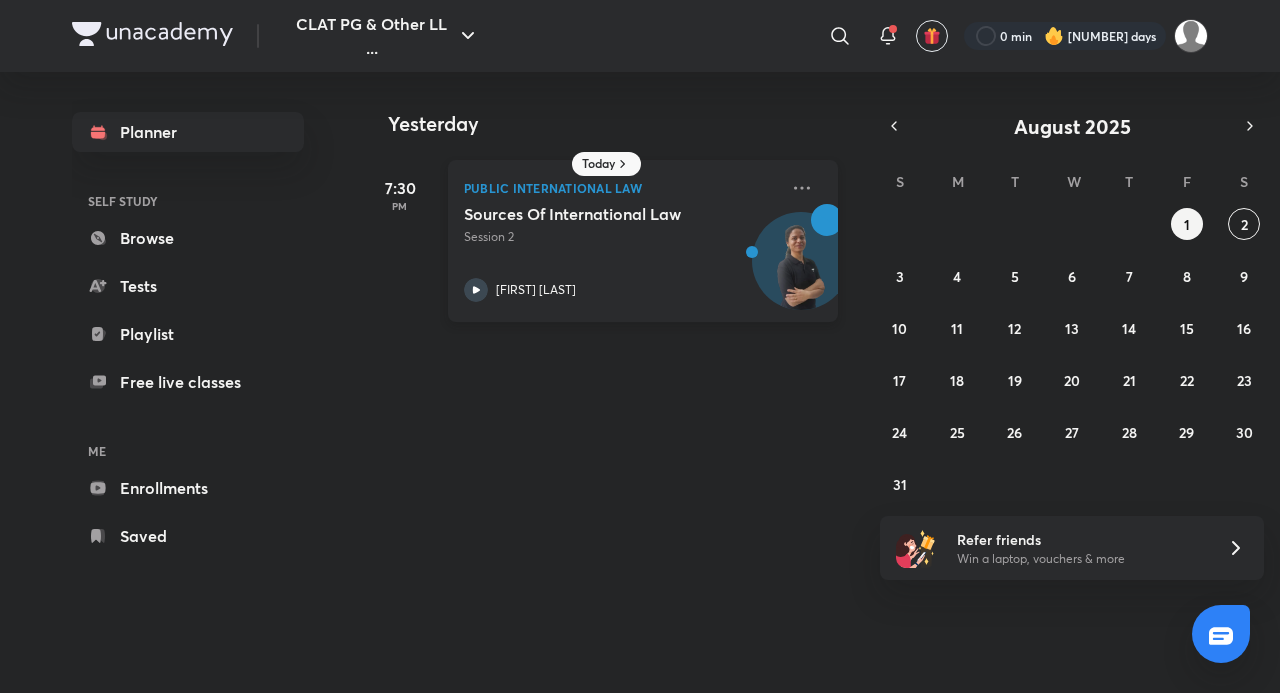 click 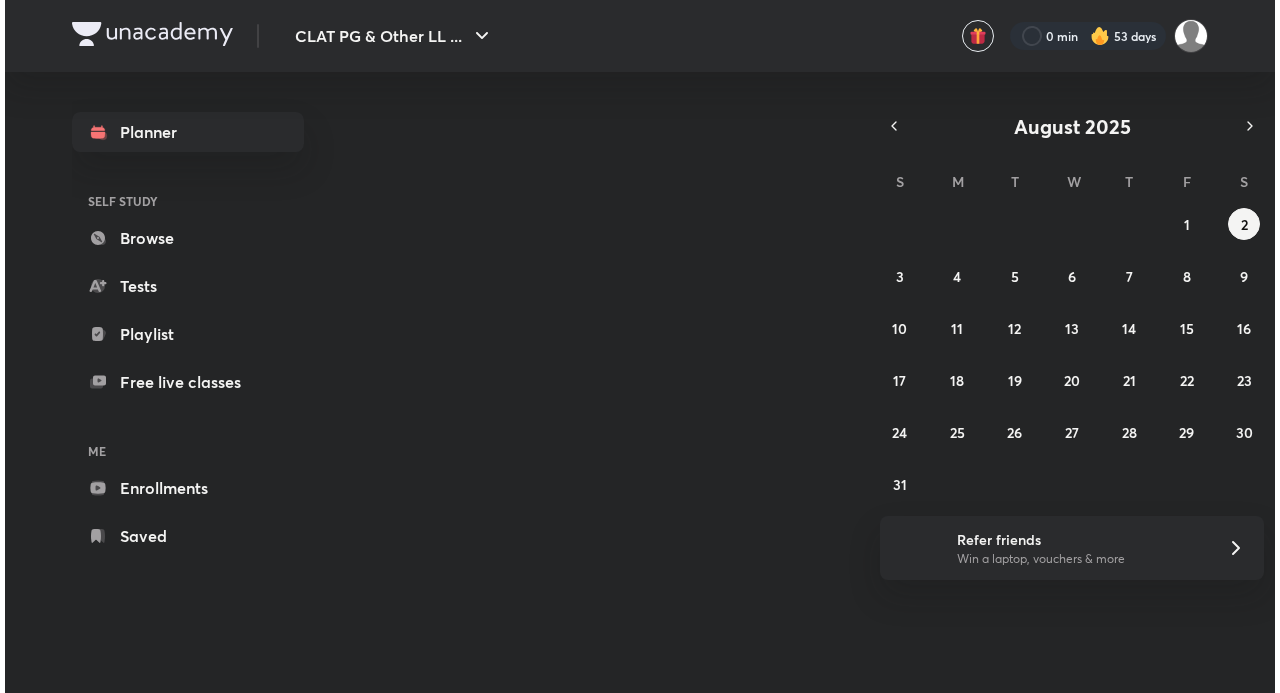 scroll, scrollTop: 0, scrollLeft: 0, axis: both 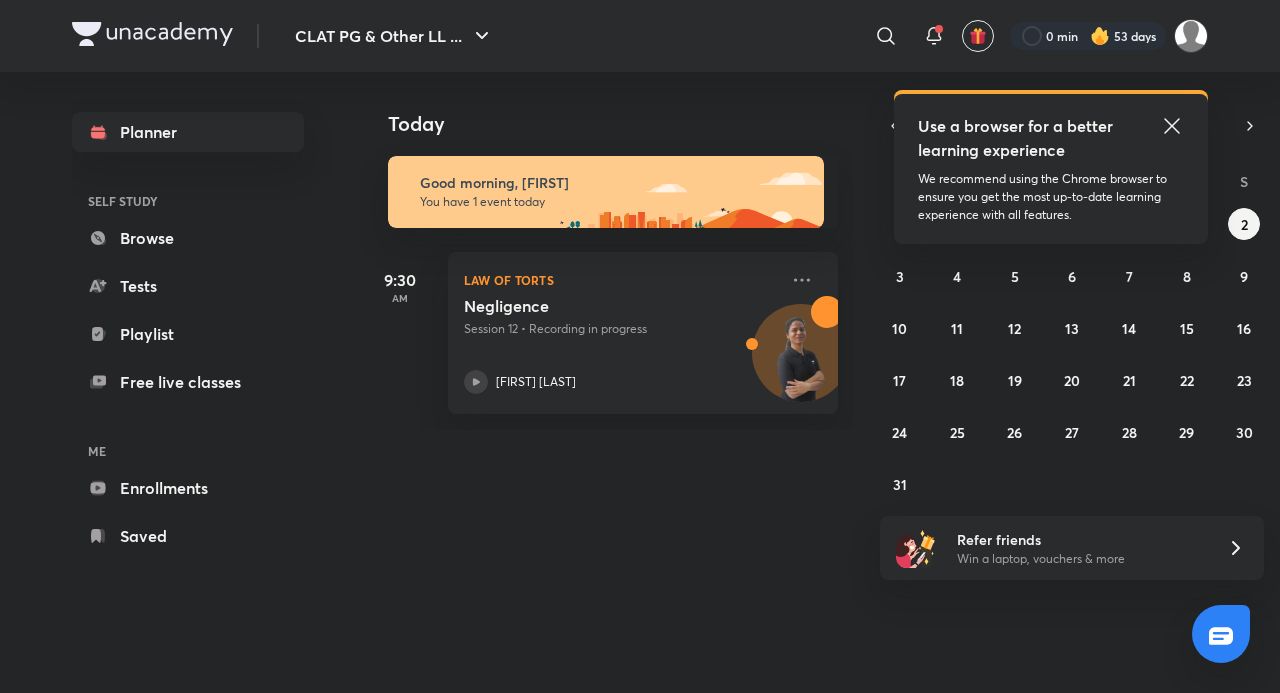 click 